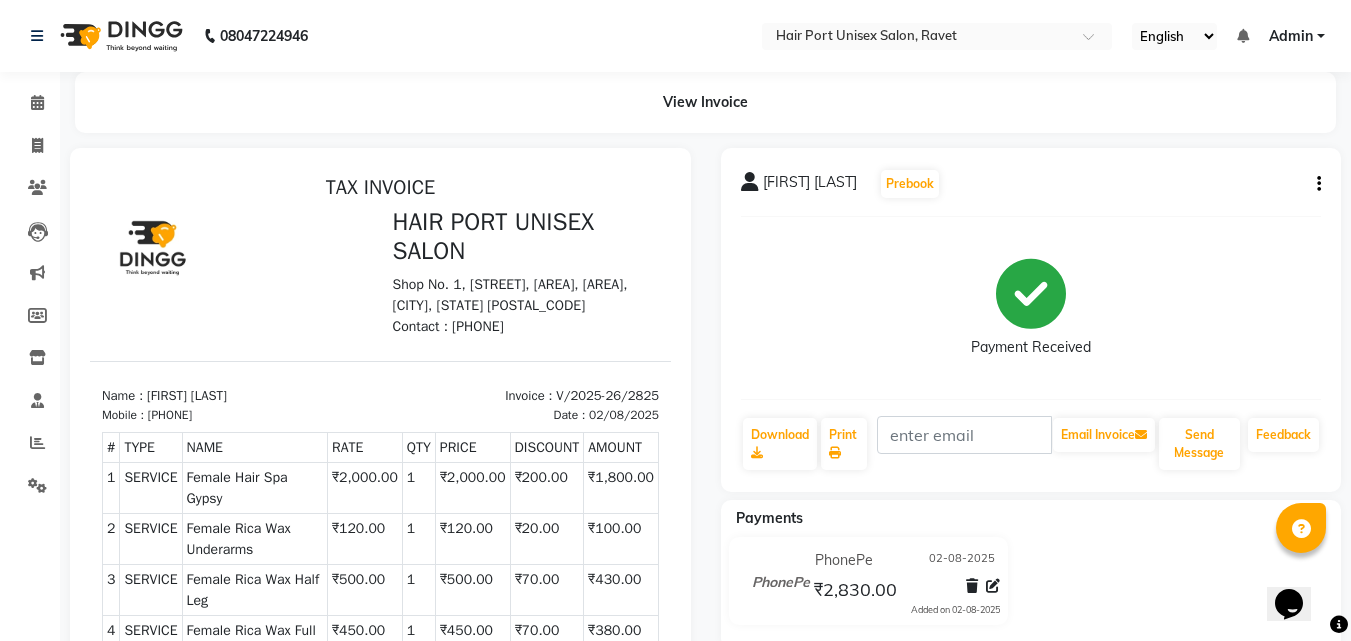 scroll, scrollTop: 0, scrollLeft: 0, axis: both 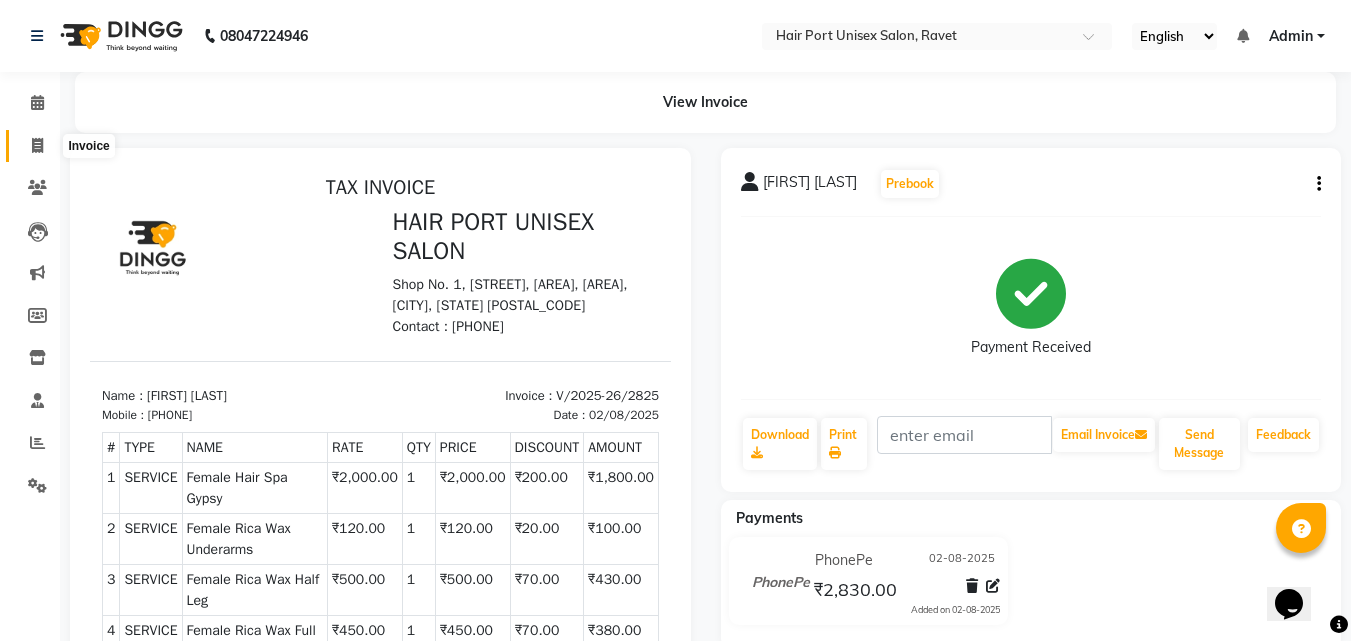 click 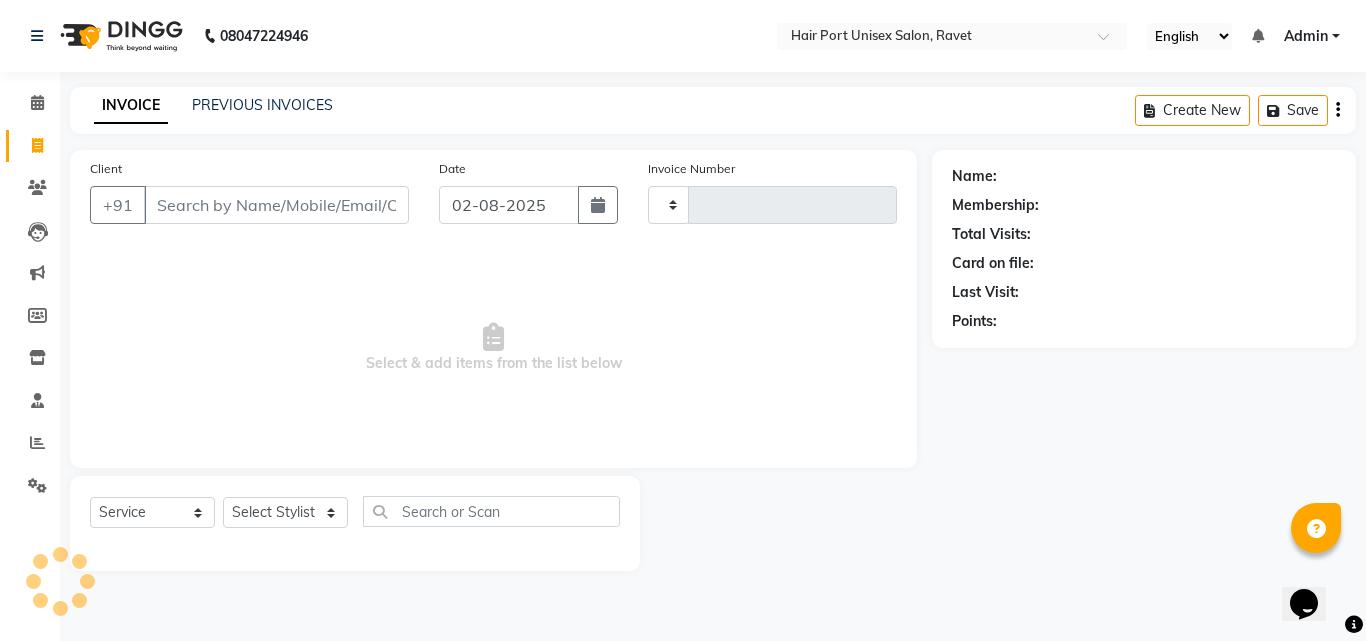 type on "2826" 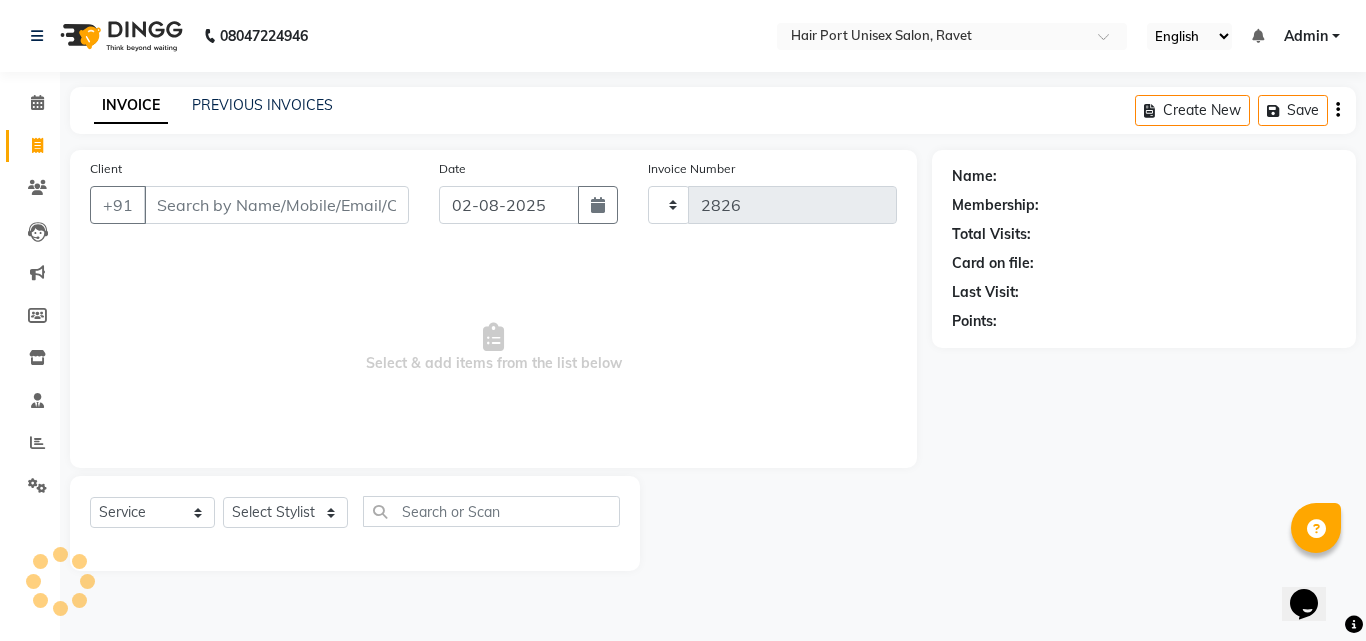 select on "7015" 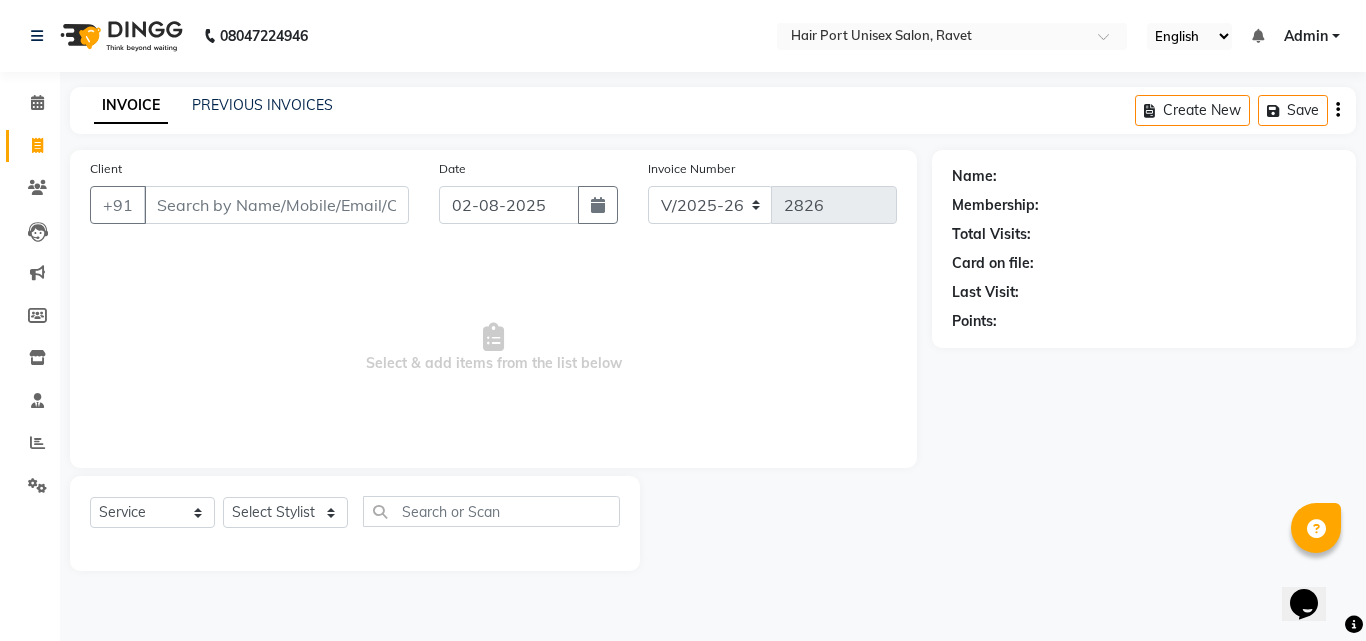 click on "Client" at bounding box center (276, 205) 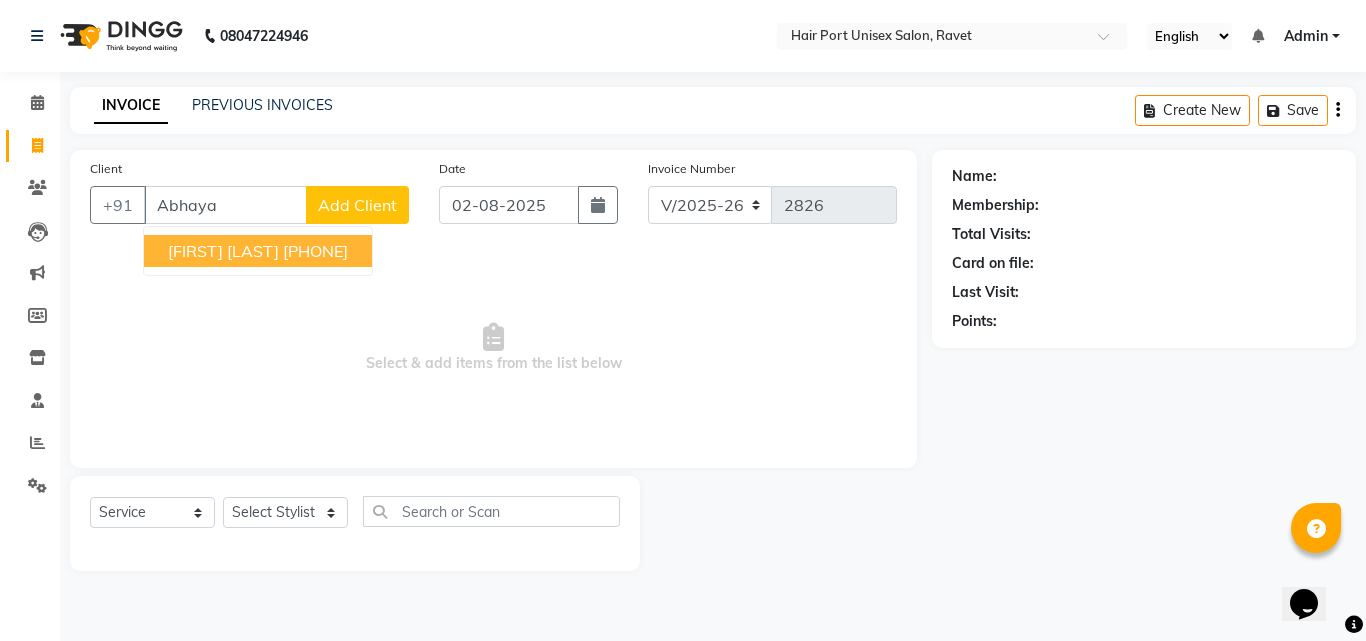 click on "Abhaya" at bounding box center [225, 205] 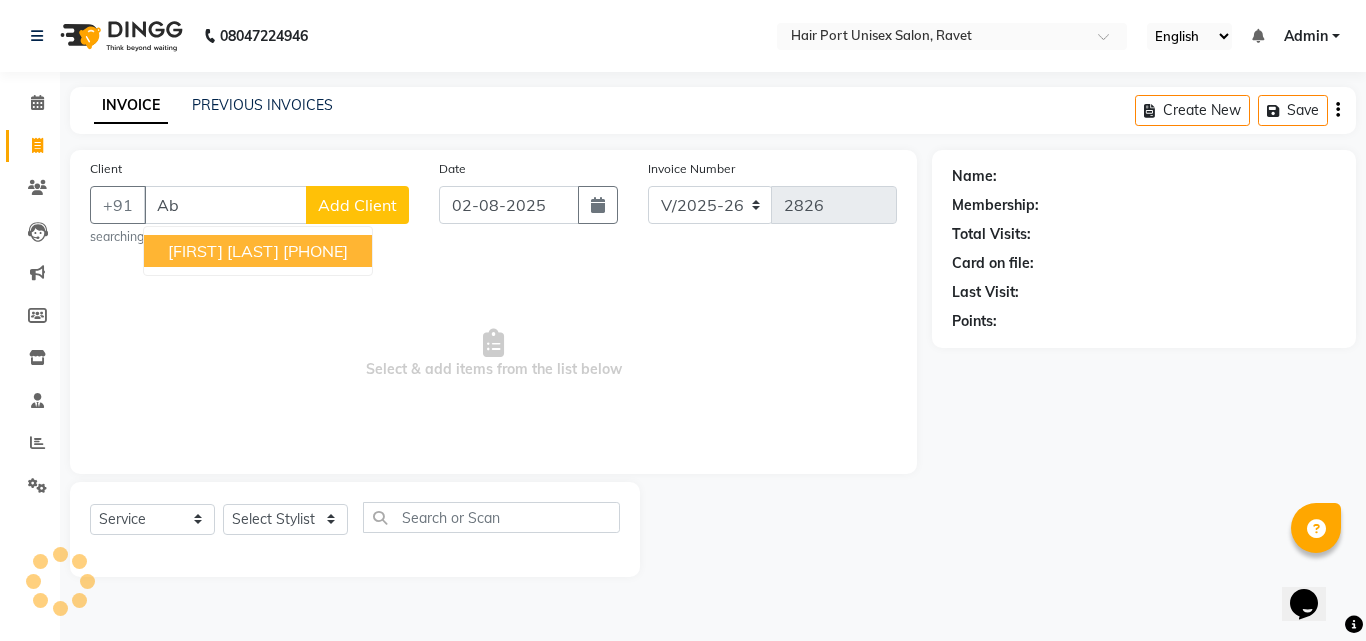 type on "A" 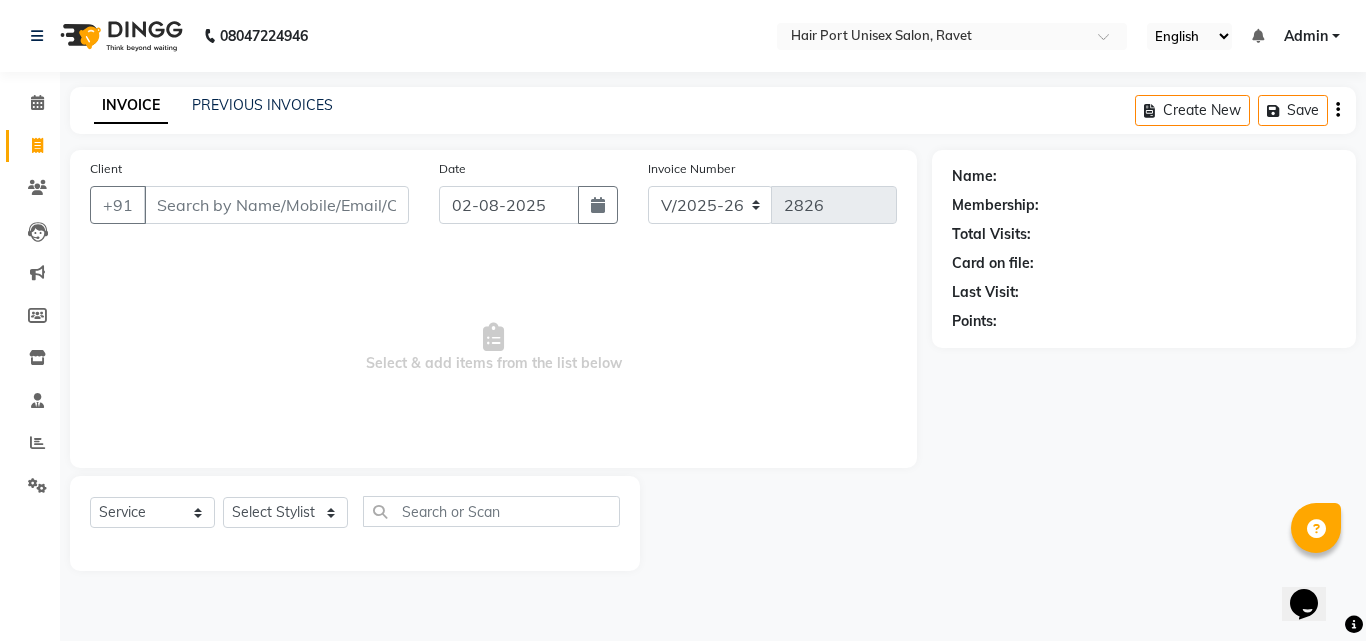 type on "h" 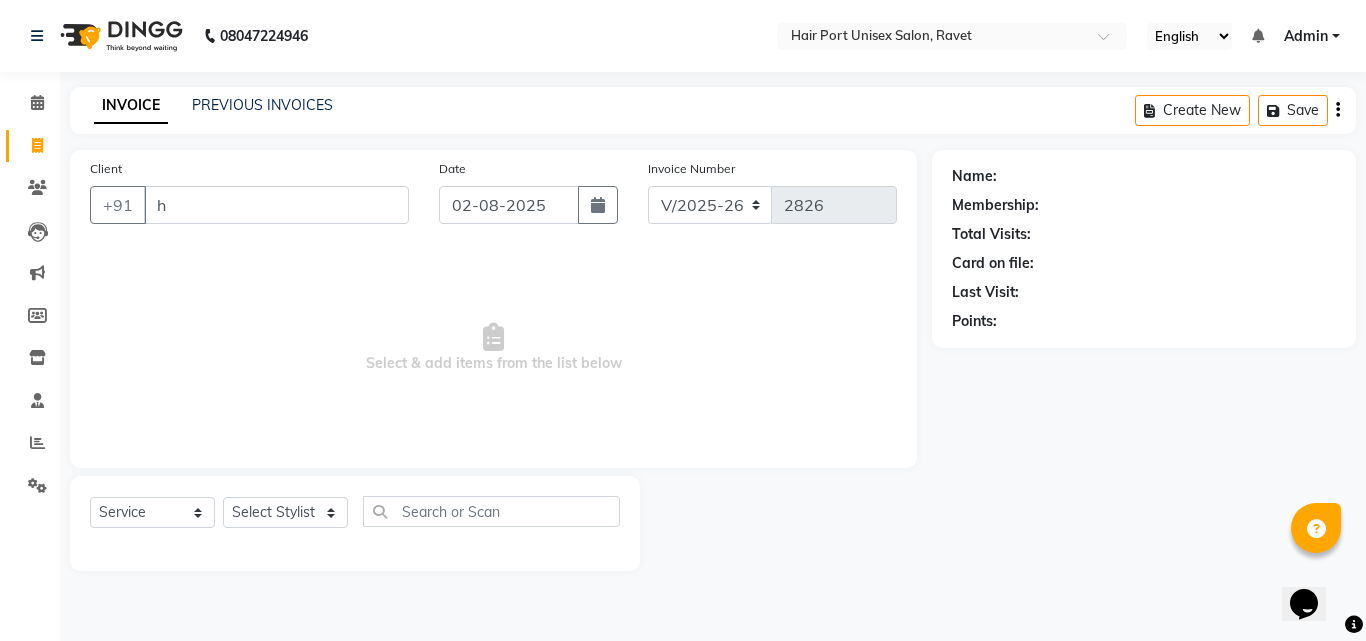 type 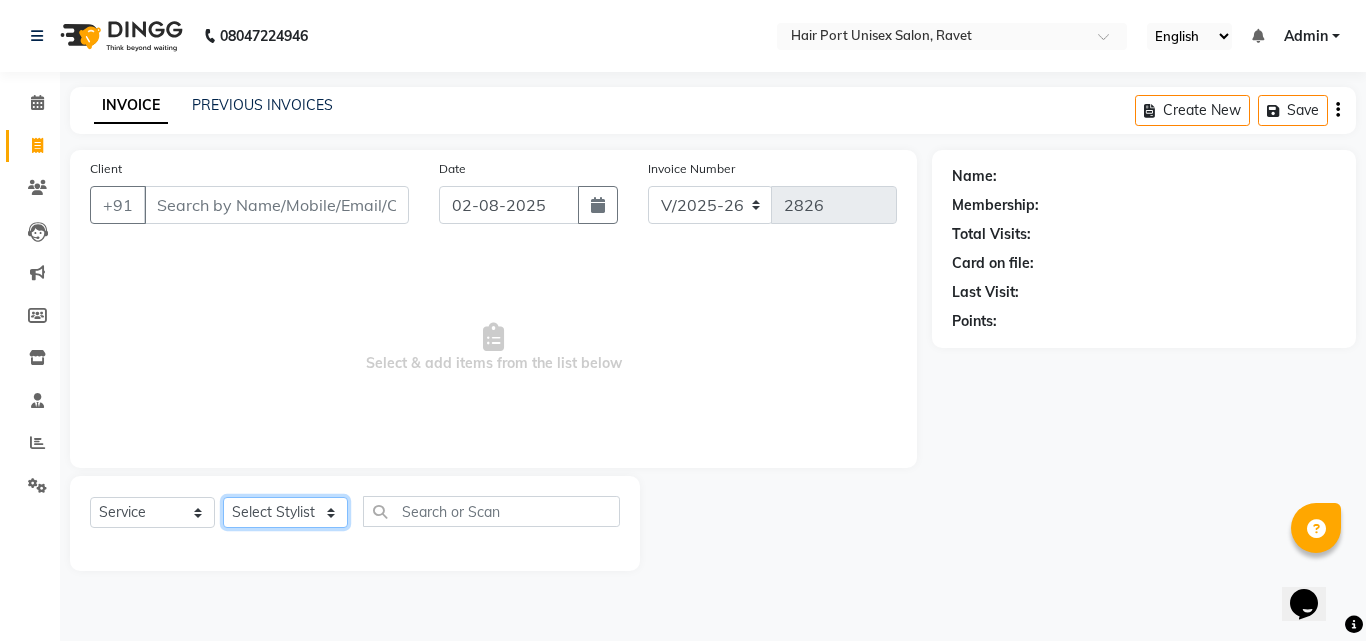click on "Select Stylist [FIRST] [FIRST] [FIRST] [FIRST] [FIRST] [FIRST] [FIRST] [FIRST]" 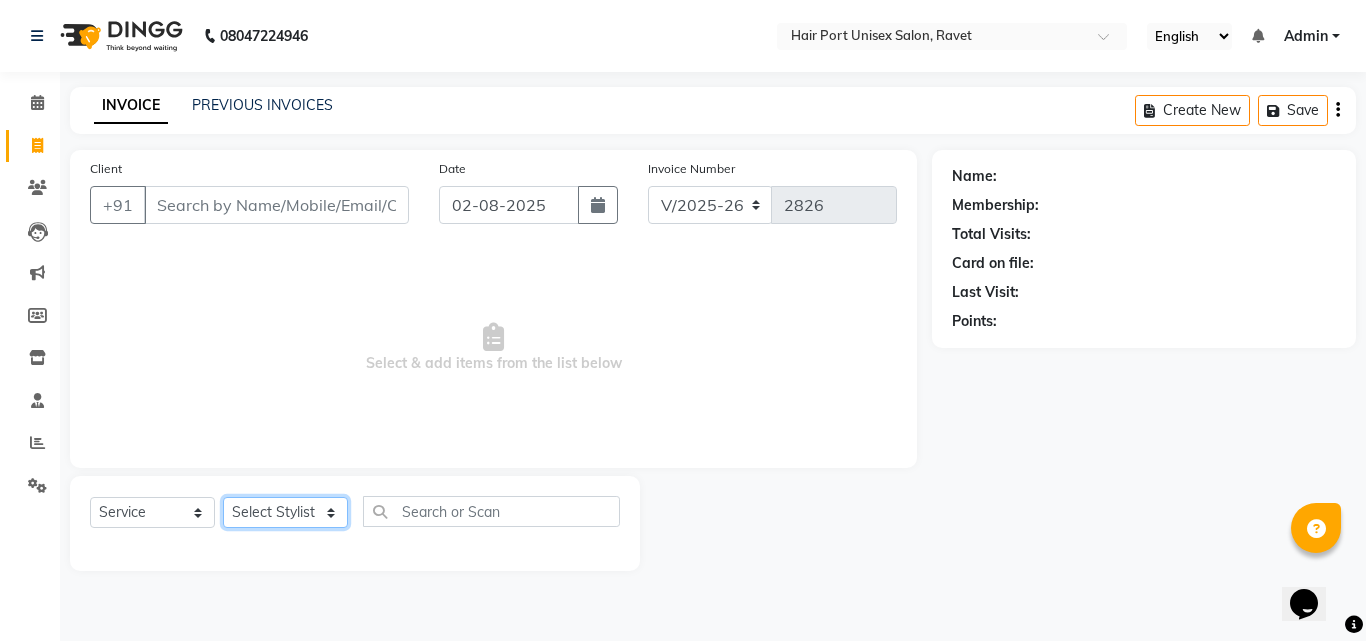 select on "66342" 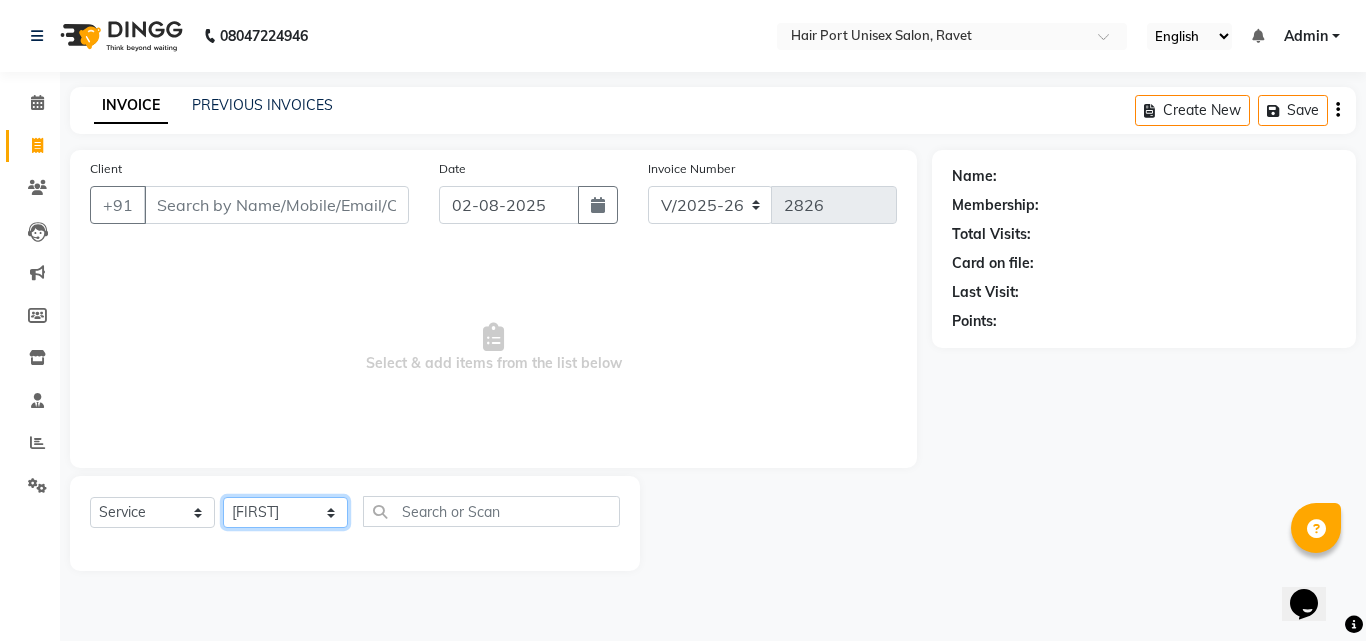 click on "Select Stylist [FIRST] [FIRST] [FIRST] [FIRST] [FIRST] [FIRST] [FIRST] [FIRST]" 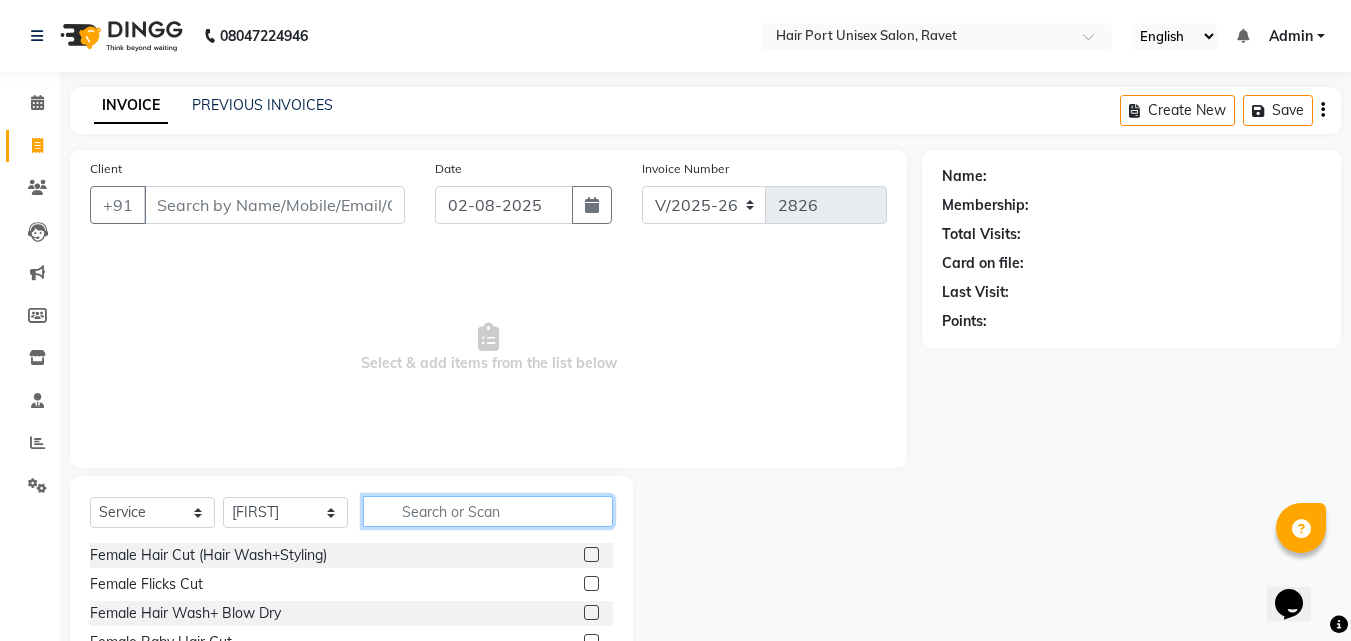 click 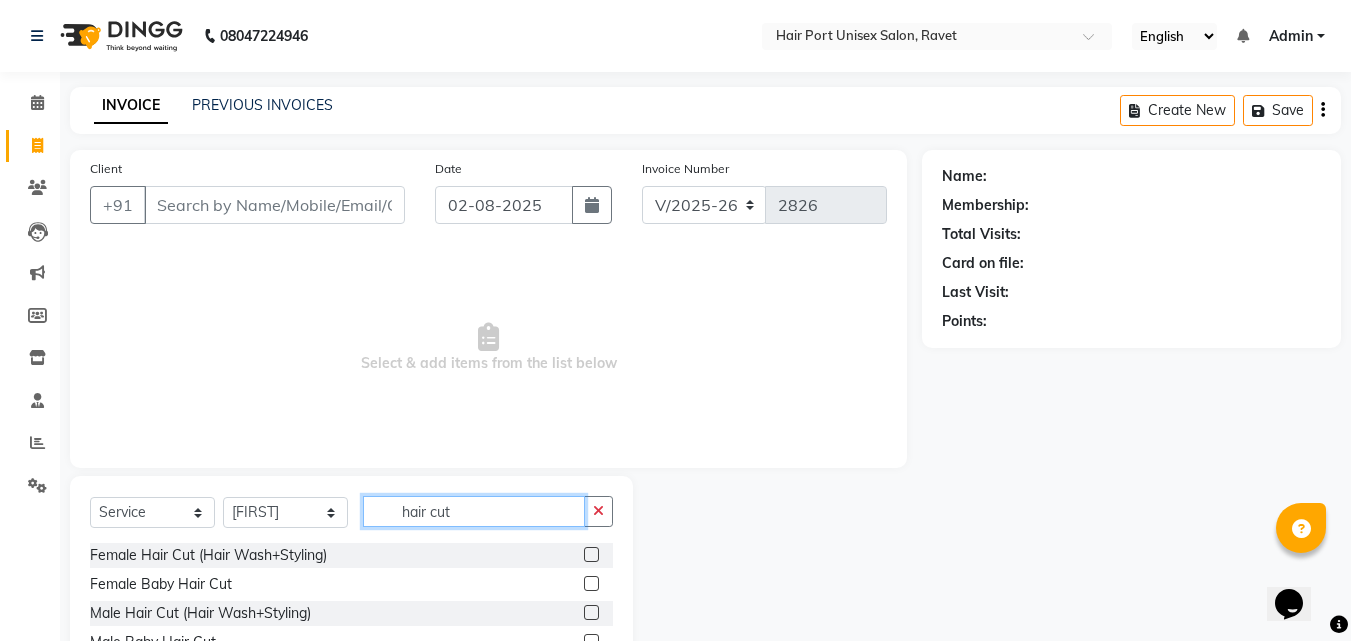 type on "hair cut" 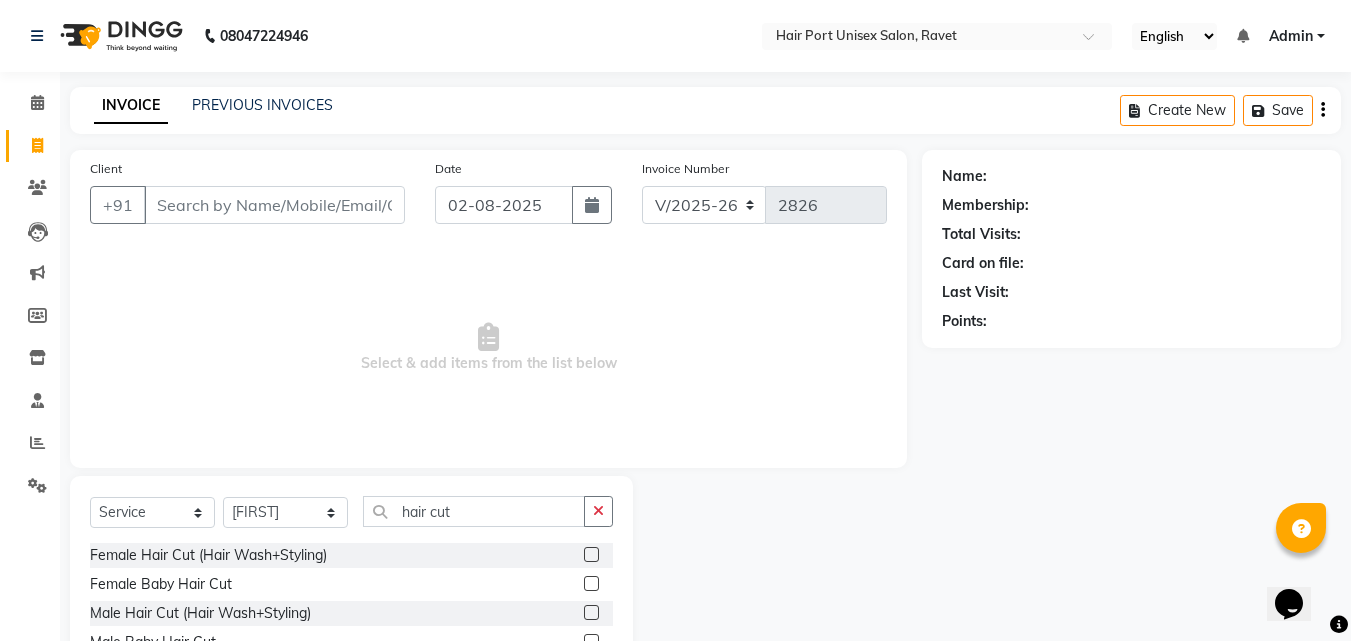 click 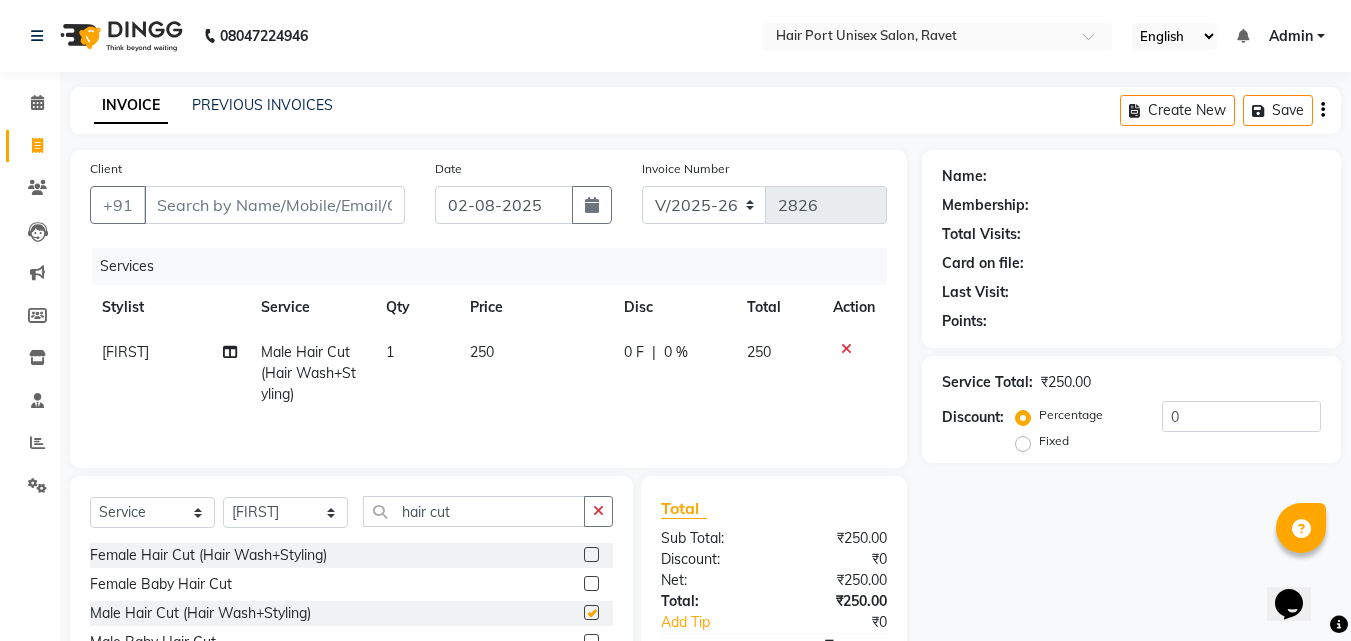 checkbox on "false" 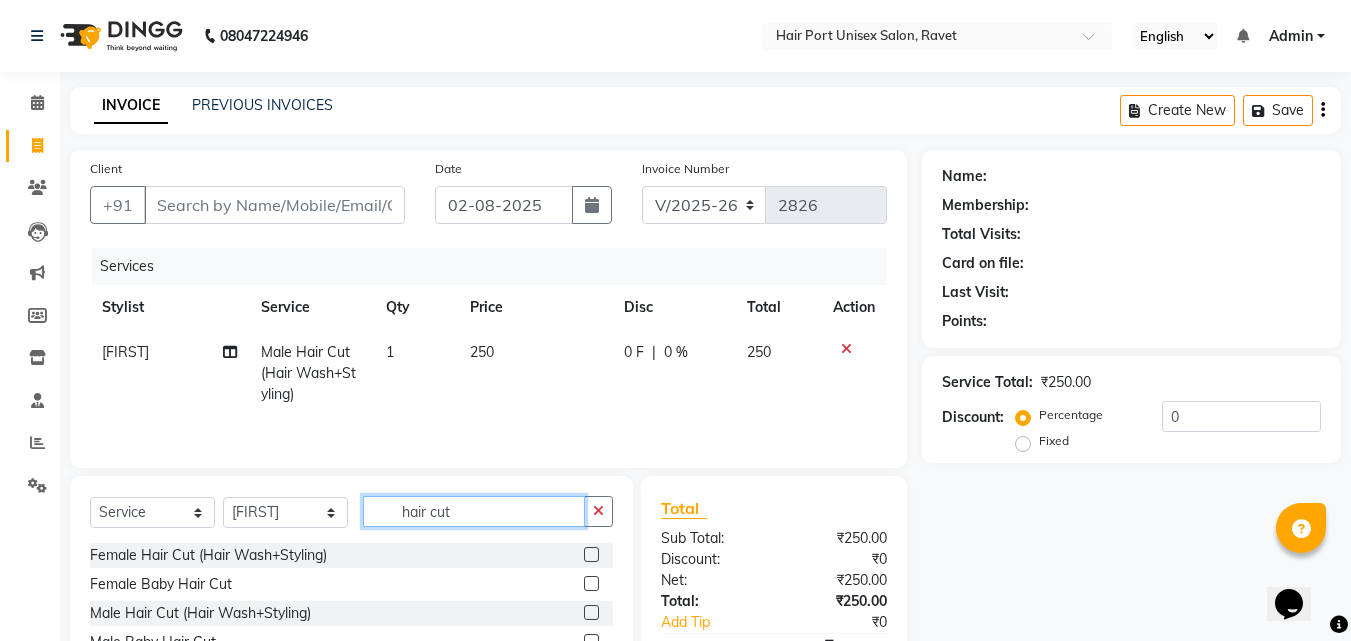 click on "hair cut" 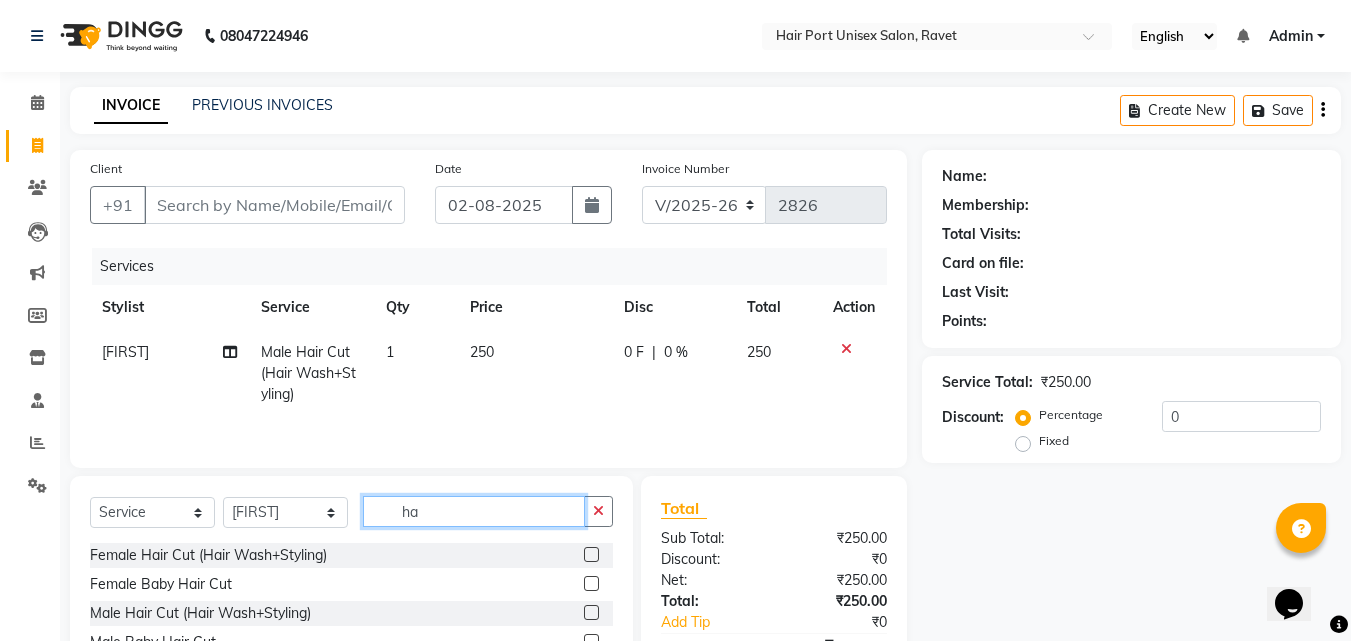 type on "h" 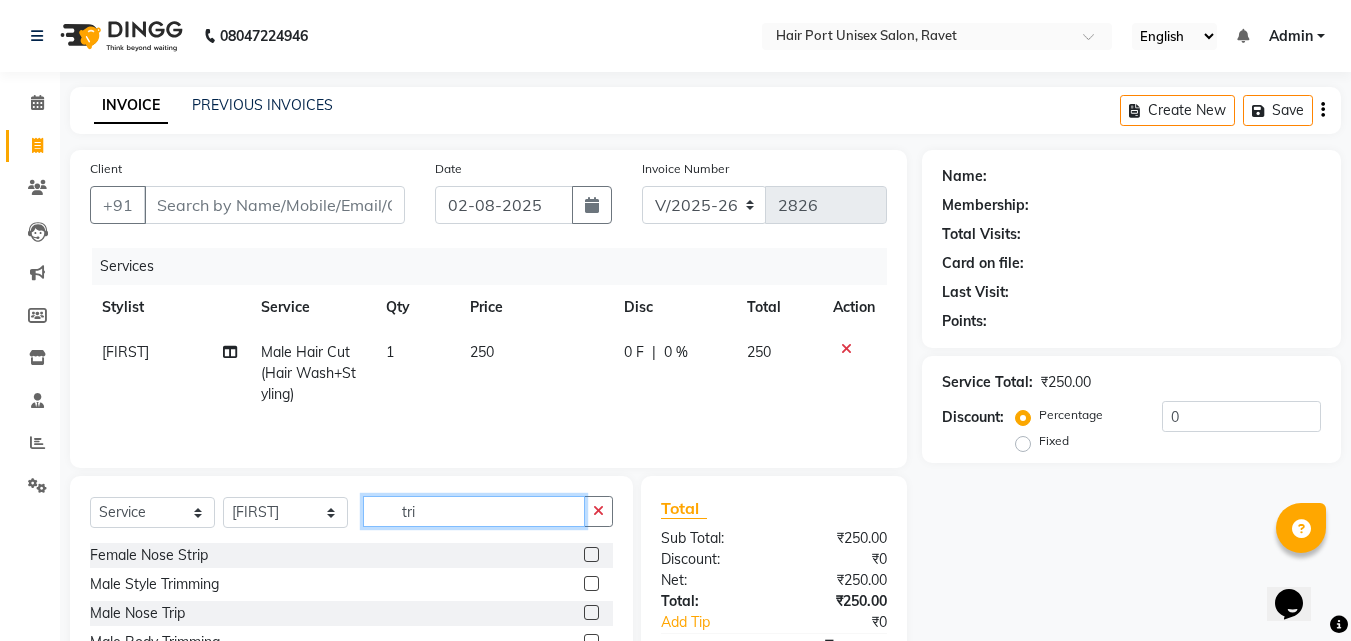 type on "tri" 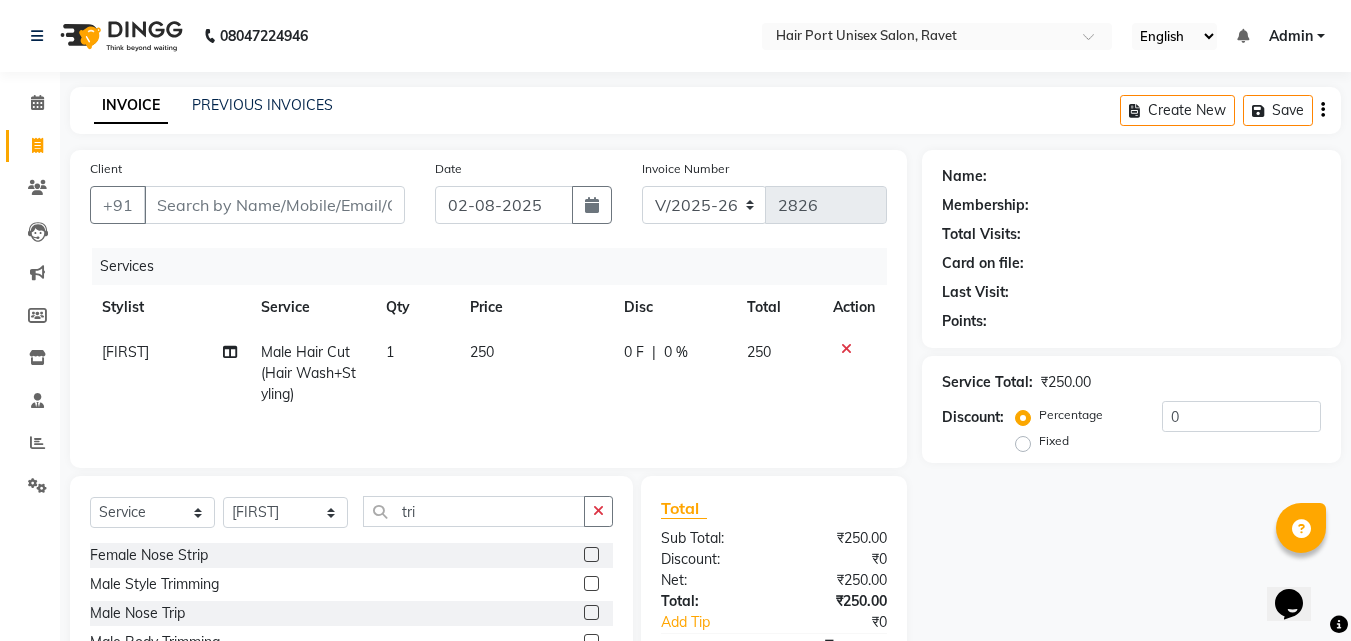 click 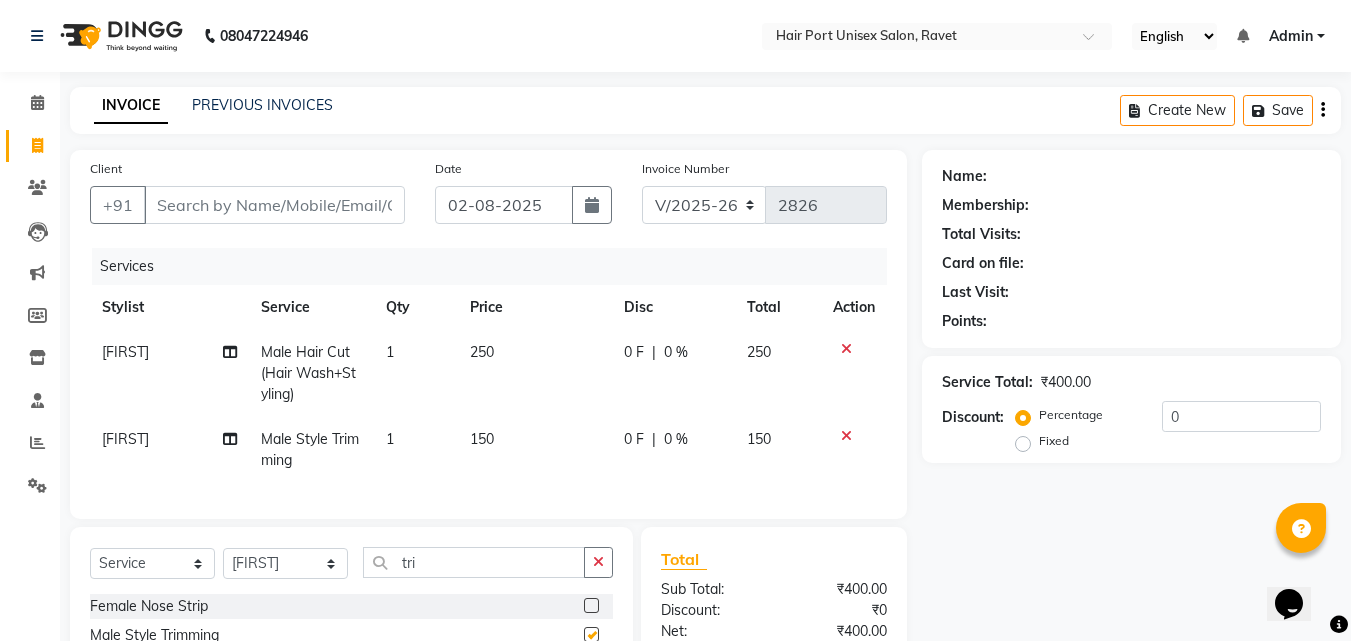 checkbox on "false" 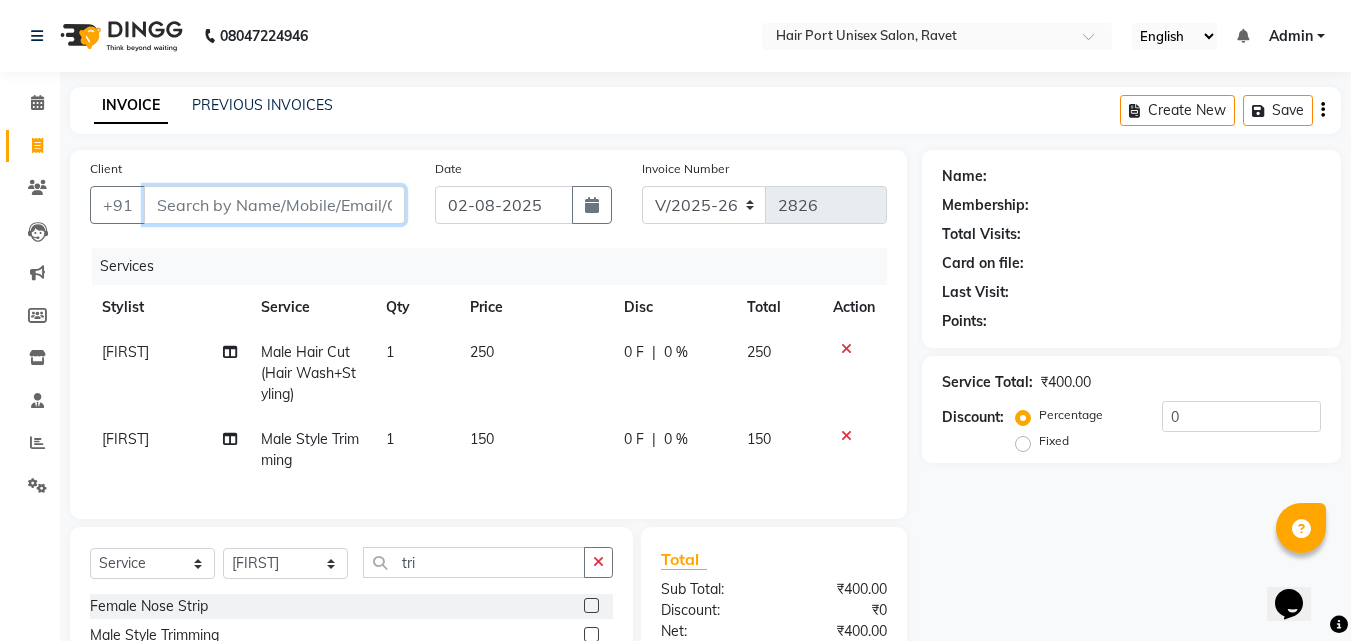 click on "Client" at bounding box center [274, 205] 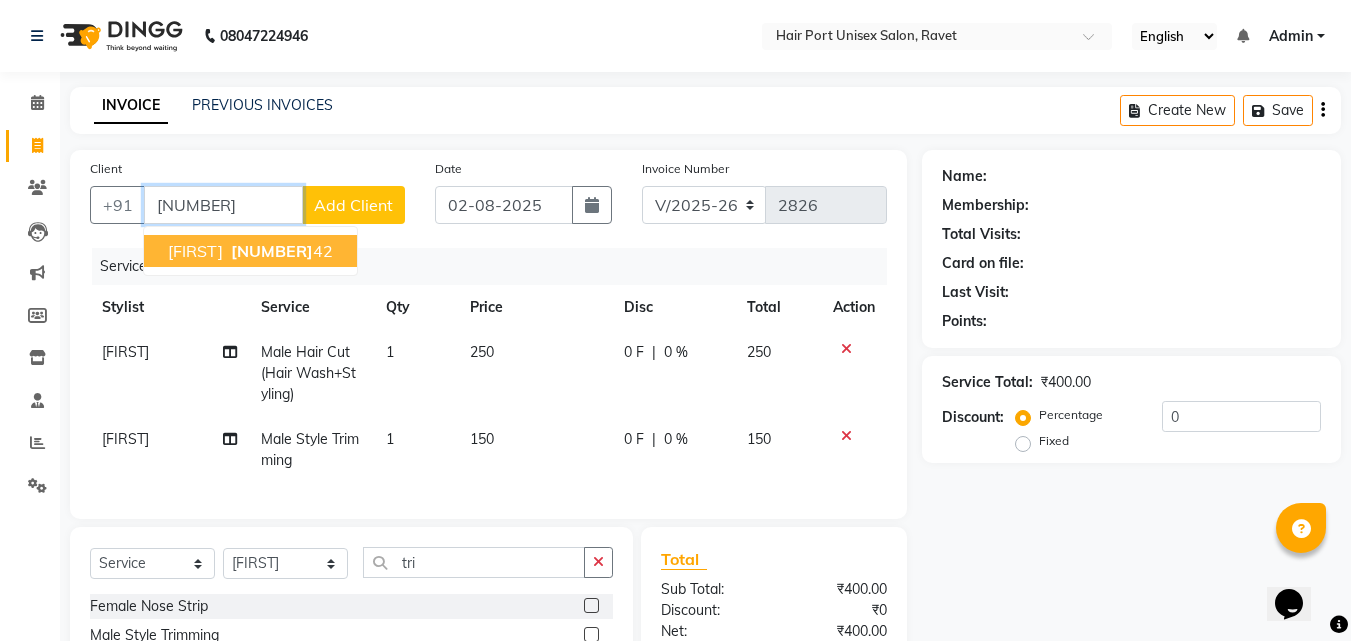 click on "[FIRST] [PHONE]" at bounding box center [250, 251] 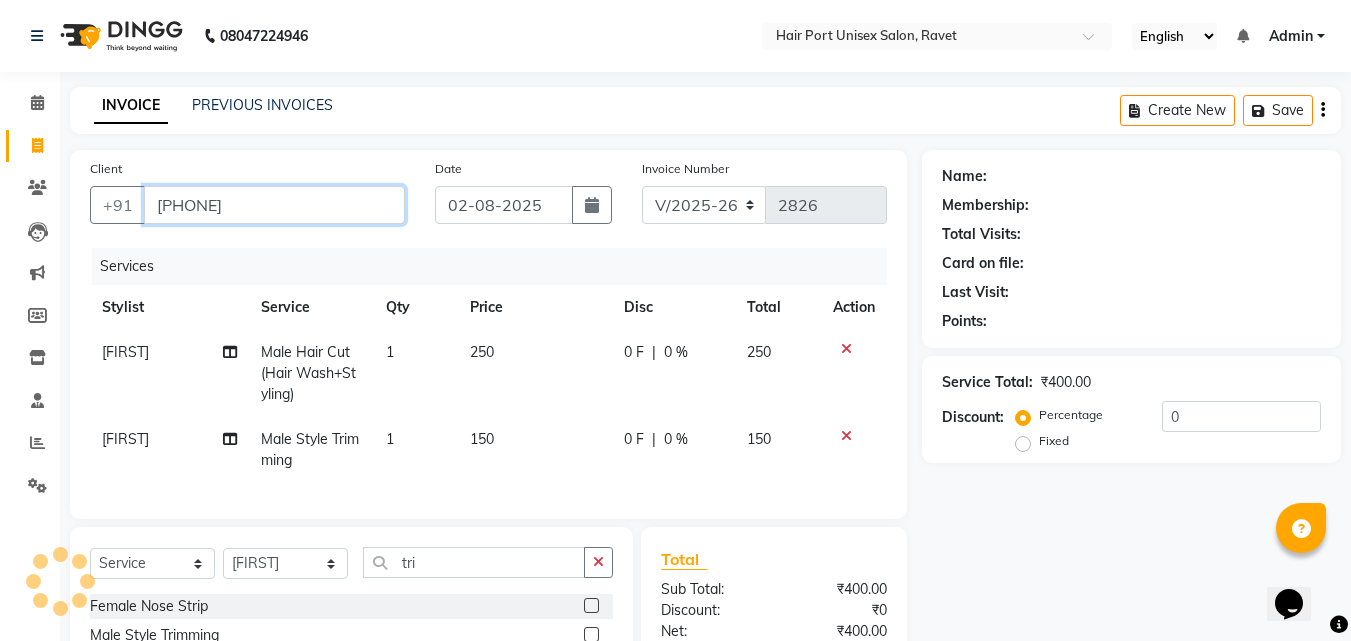 type on "[PHONE]" 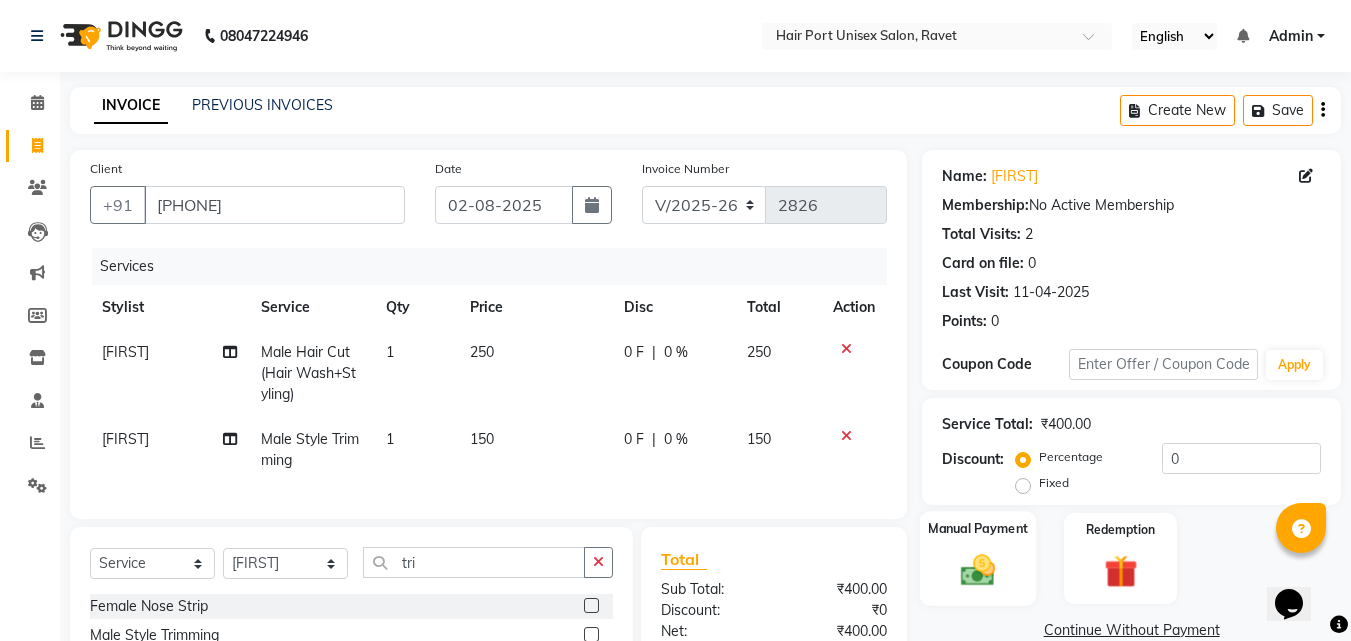 click 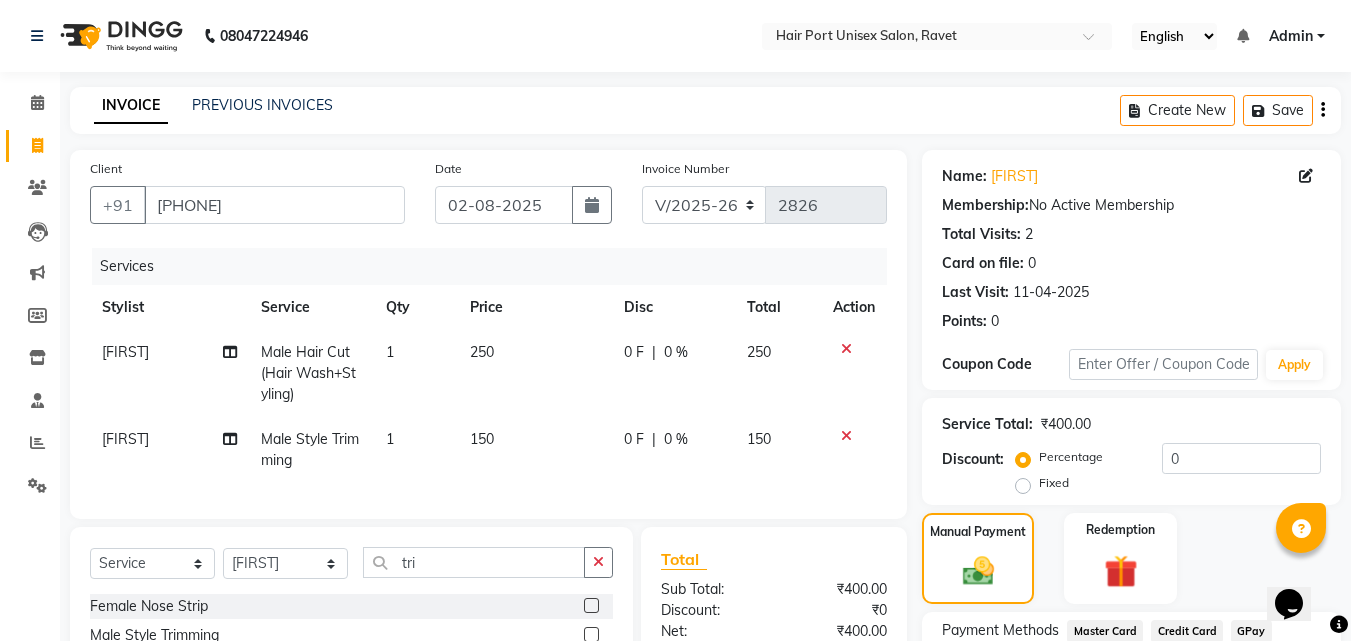 click on "Manual Payment Redemption" 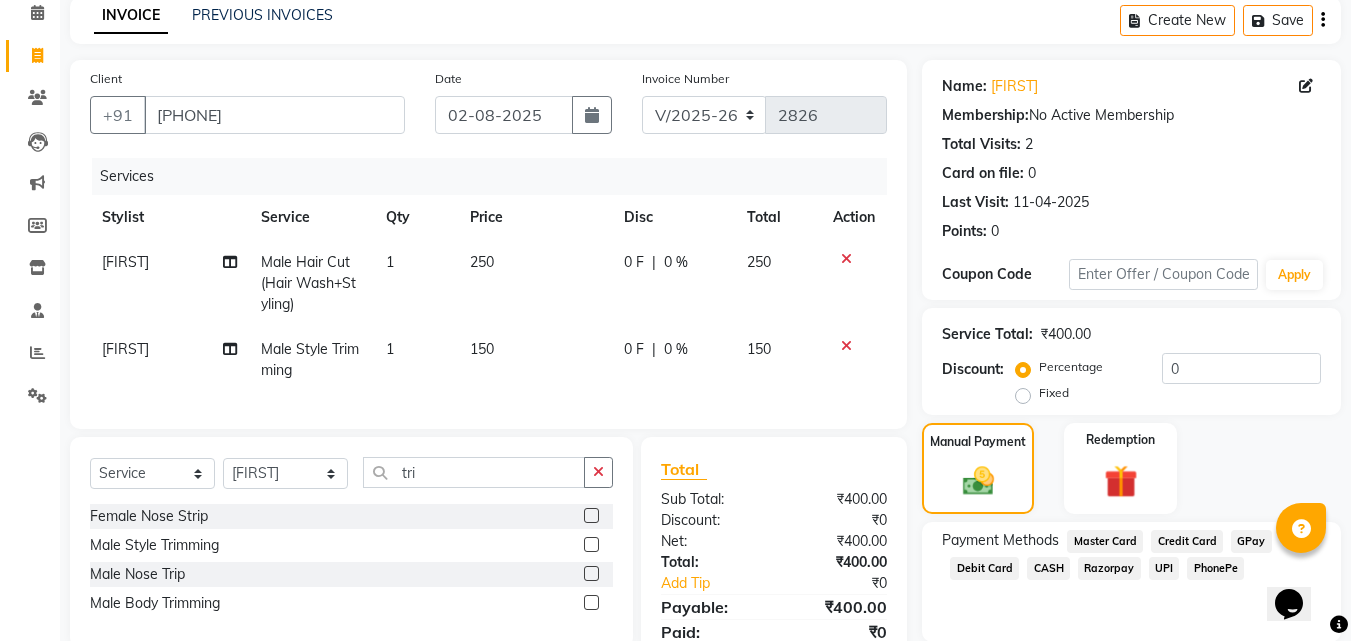 scroll, scrollTop: 183, scrollLeft: 0, axis: vertical 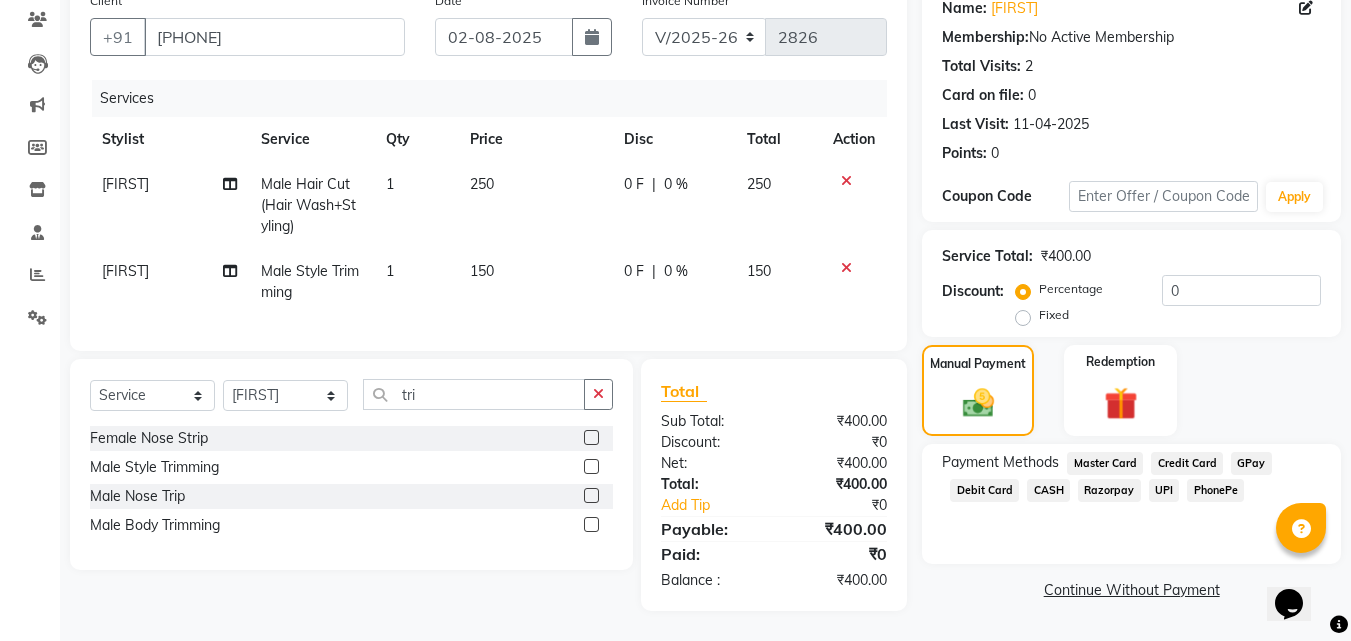 click on "UPI" 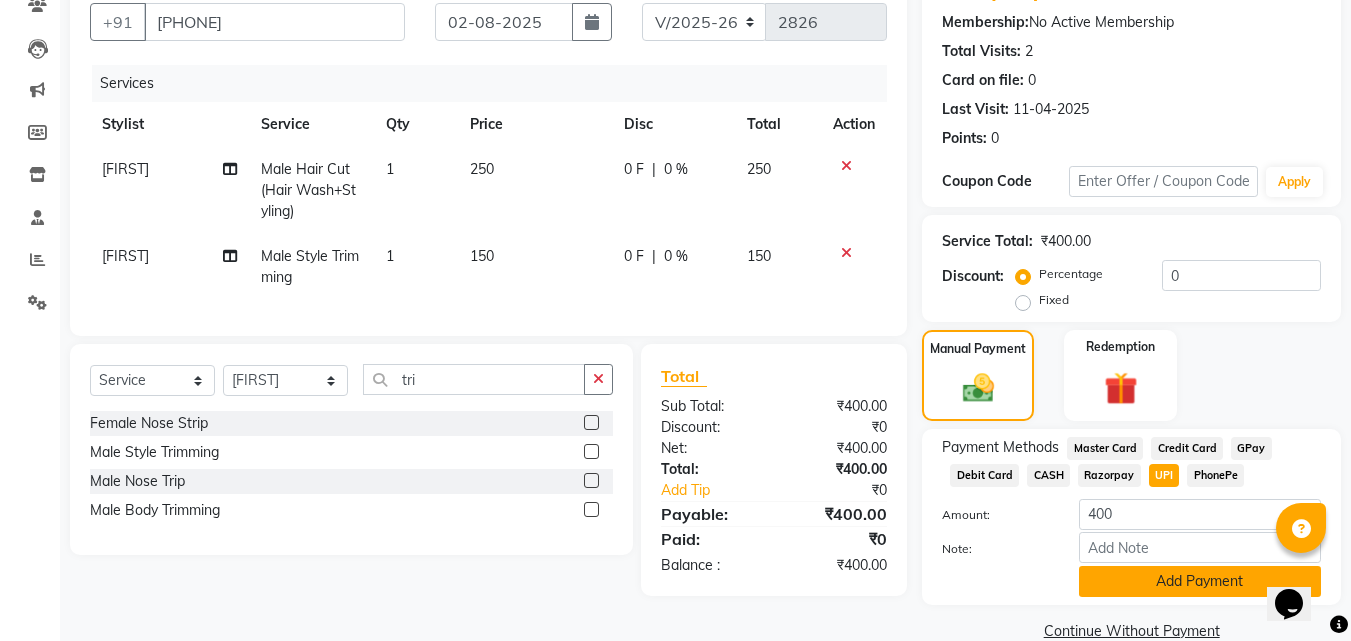 click on "Add Payment" 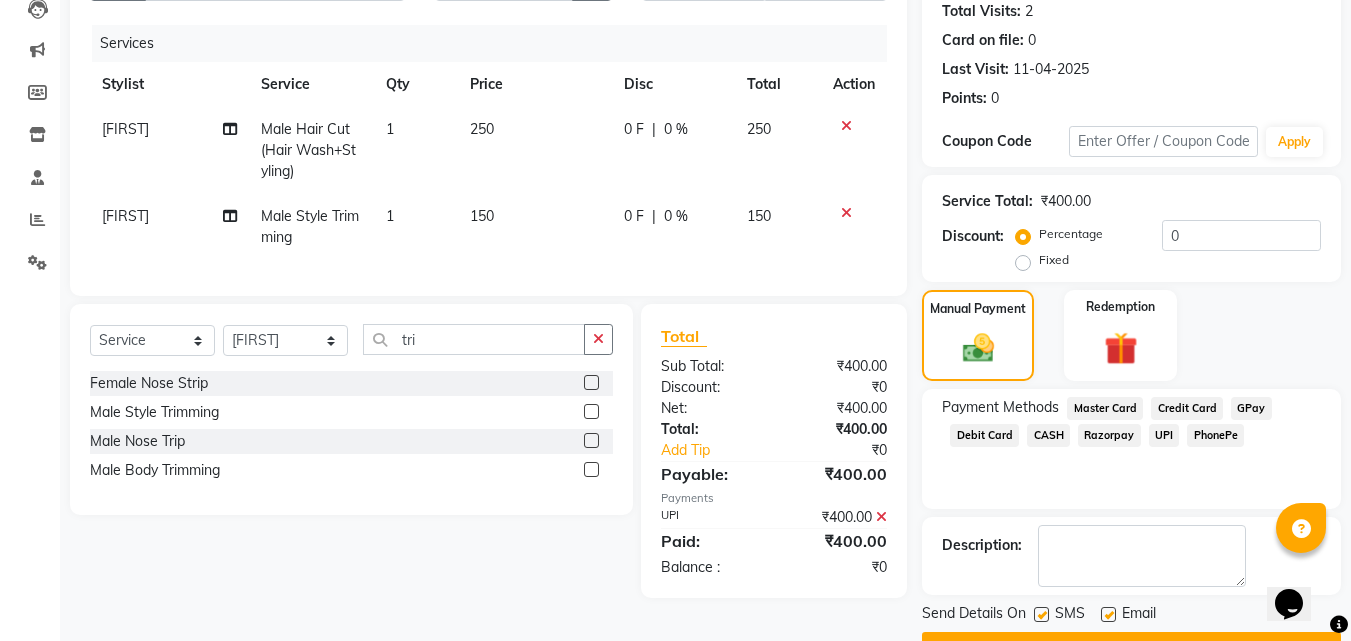 scroll, scrollTop: 275, scrollLeft: 0, axis: vertical 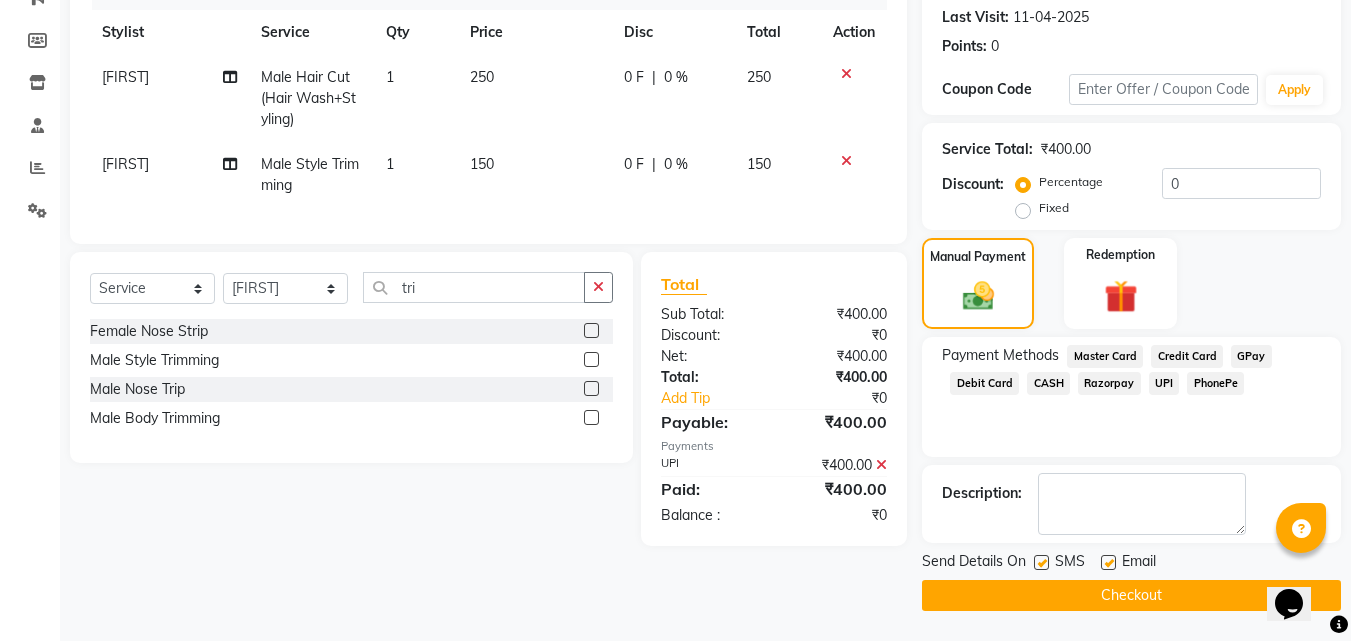 click on "Checkout" 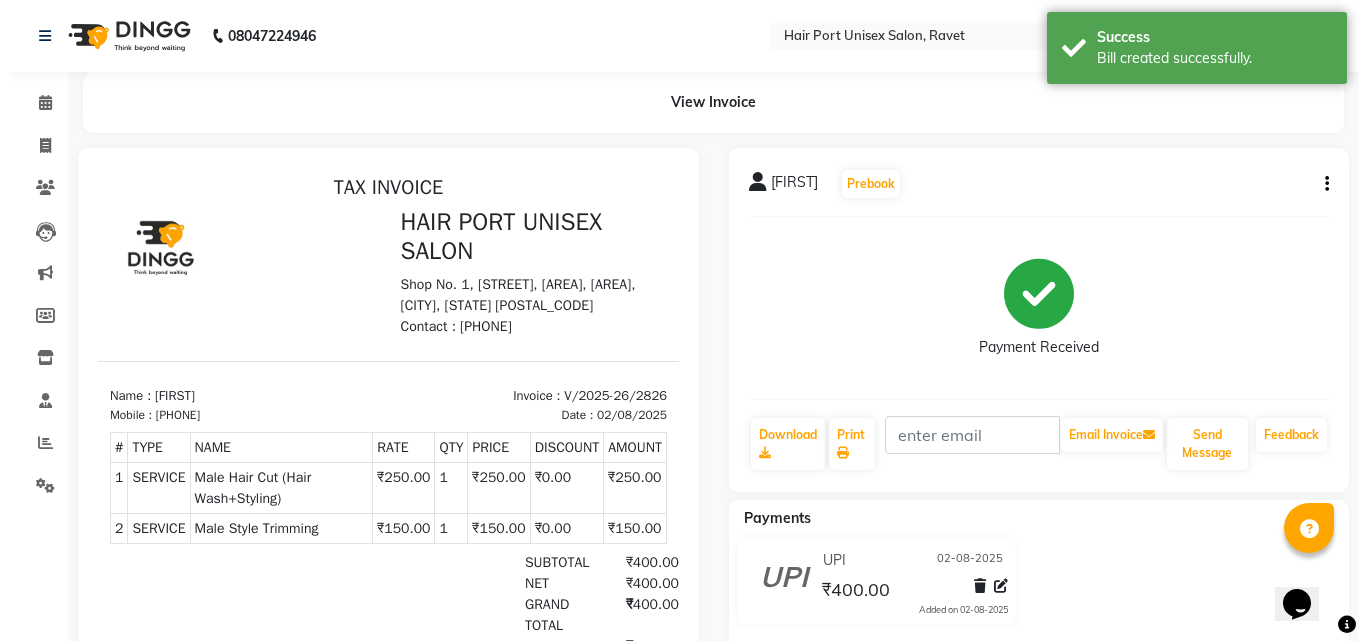 scroll, scrollTop: 0, scrollLeft: 0, axis: both 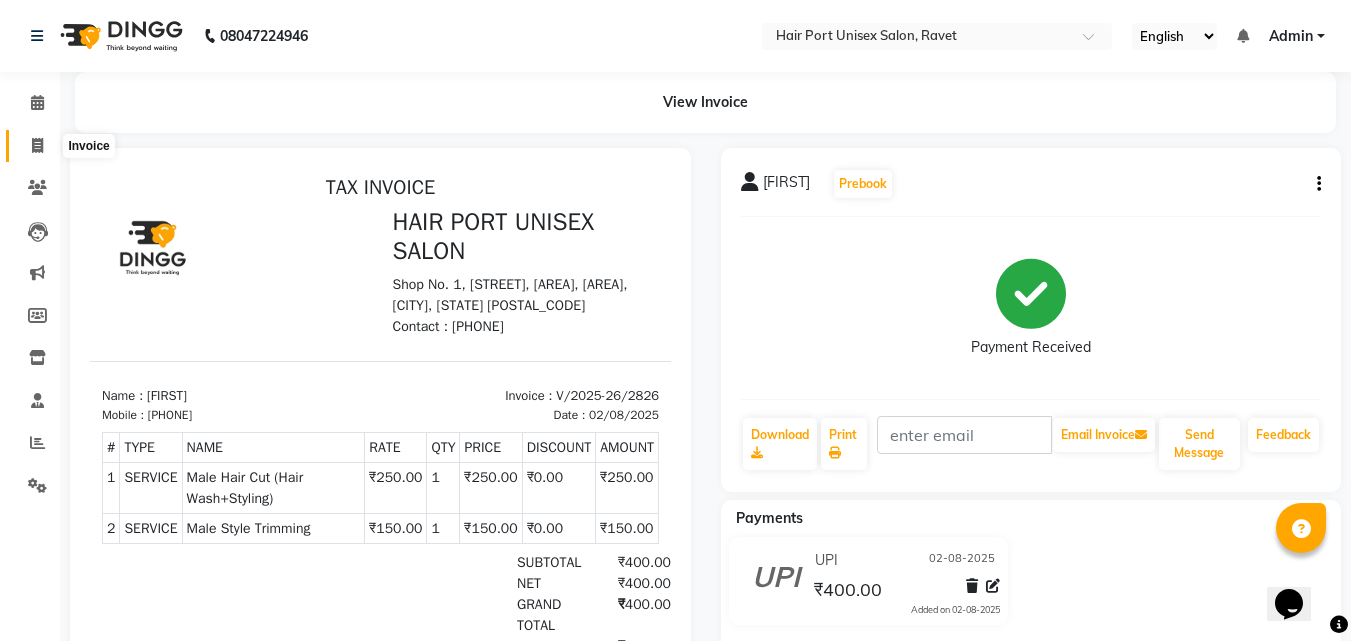 click 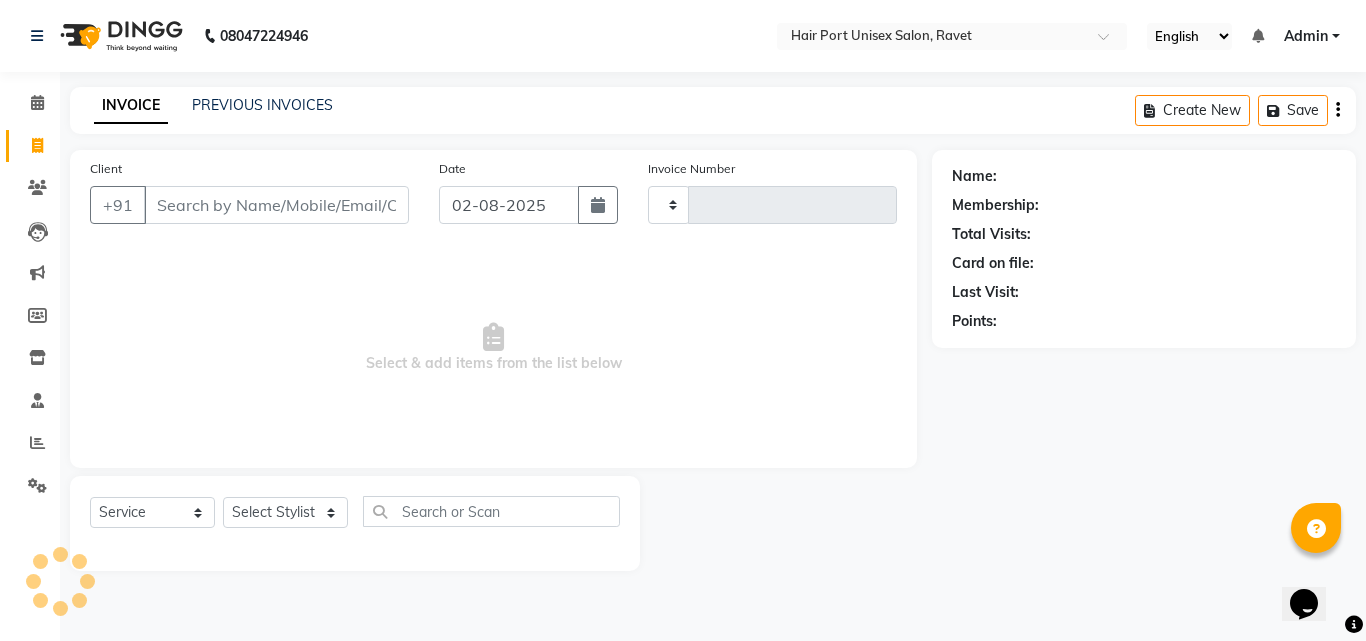 type on "2827" 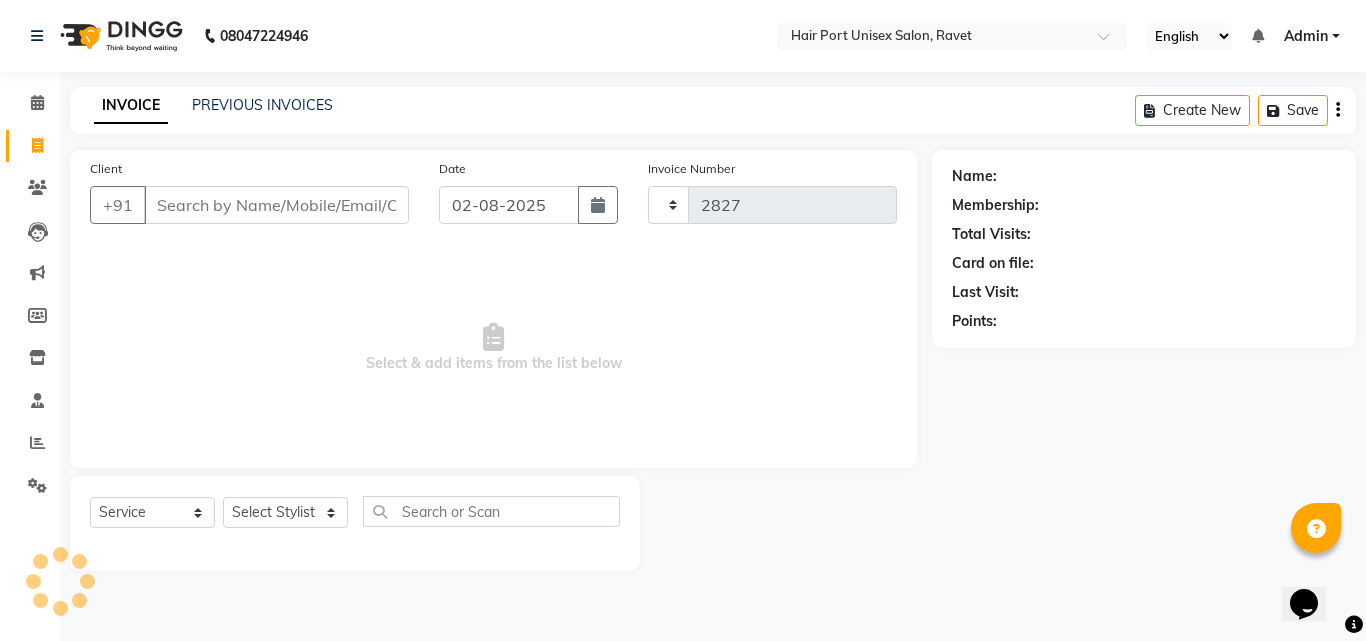select on "7015" 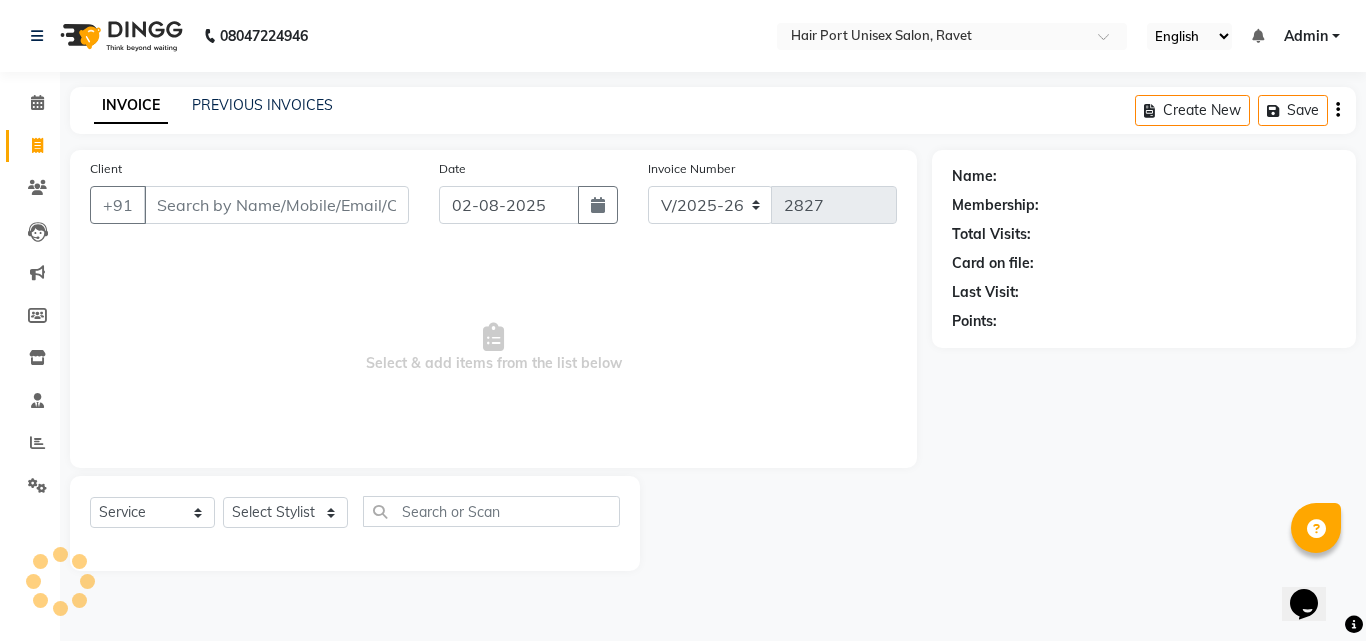 click on "Client" at bounding box center (276, 205) 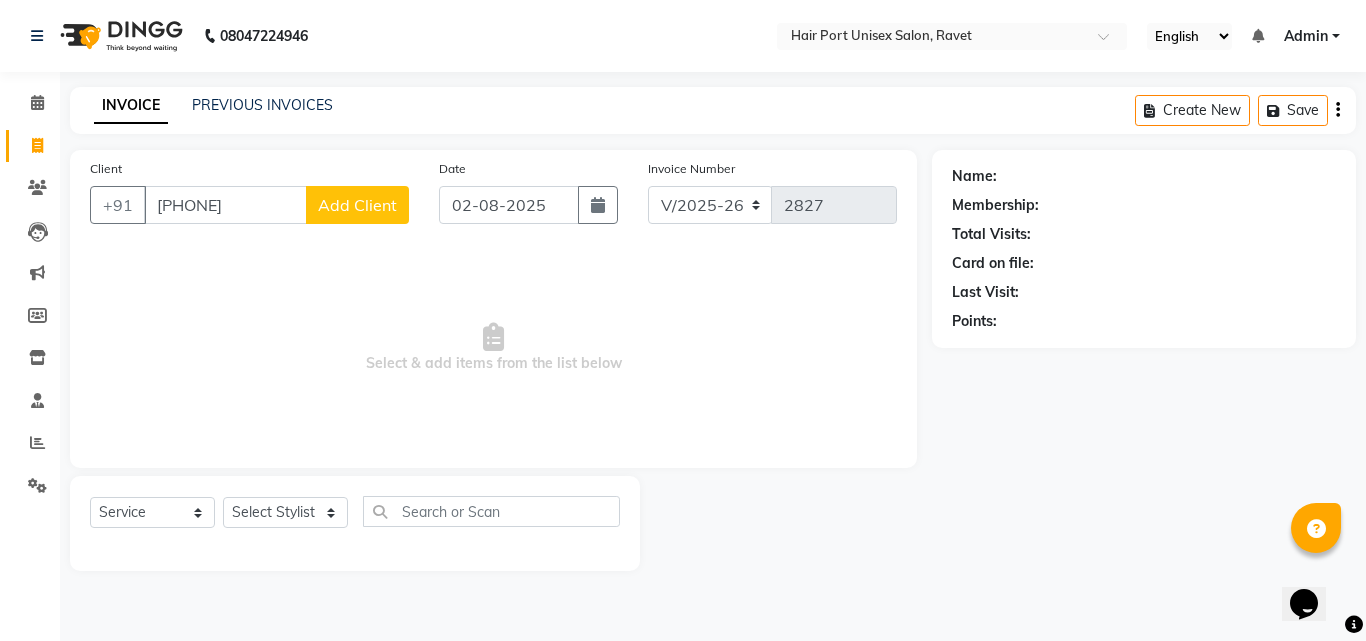 click on "[PHONE]" at bounding box center [225, 205] 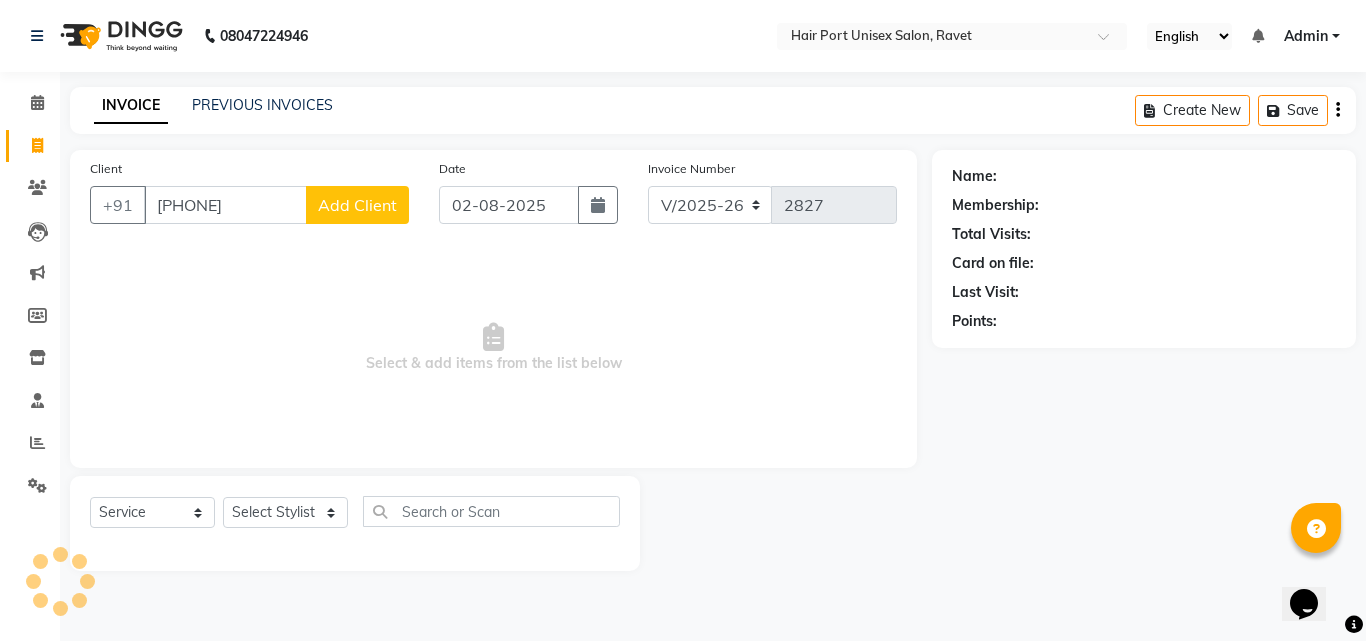 type on "[PHONE]" 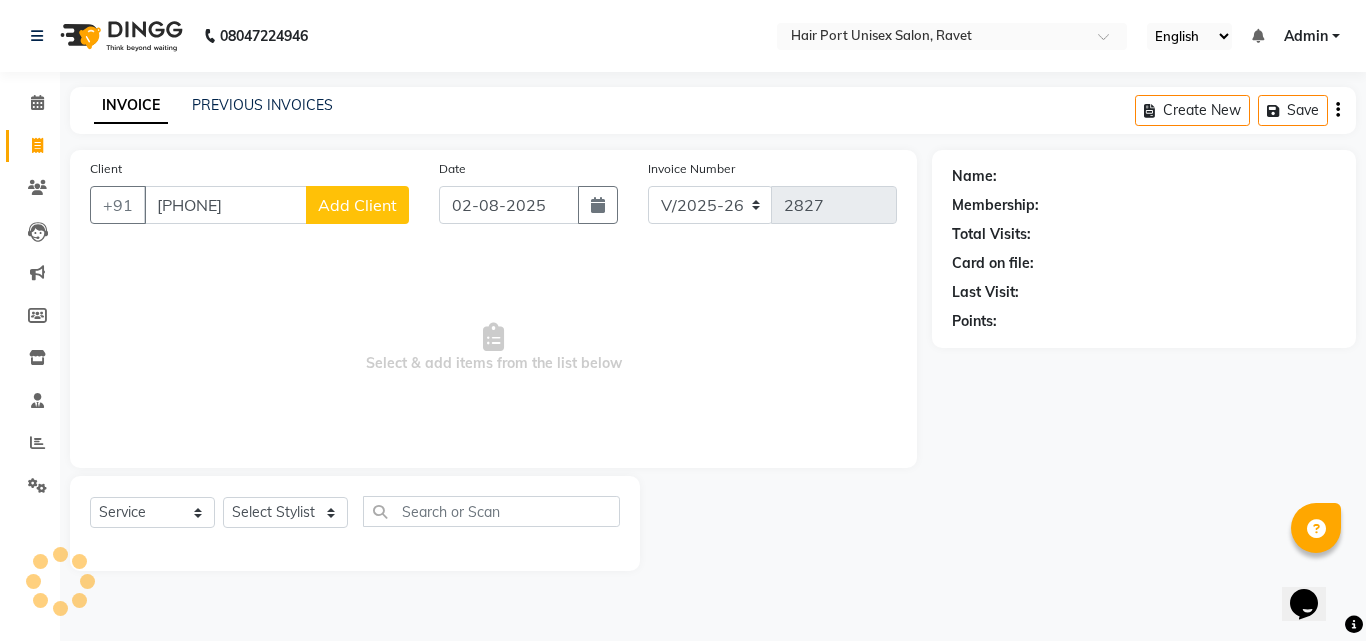 drag, startPoint x: 160, startPoint y: 201, endPoint x: 704, endPoint y: 432, distance: 591.01355 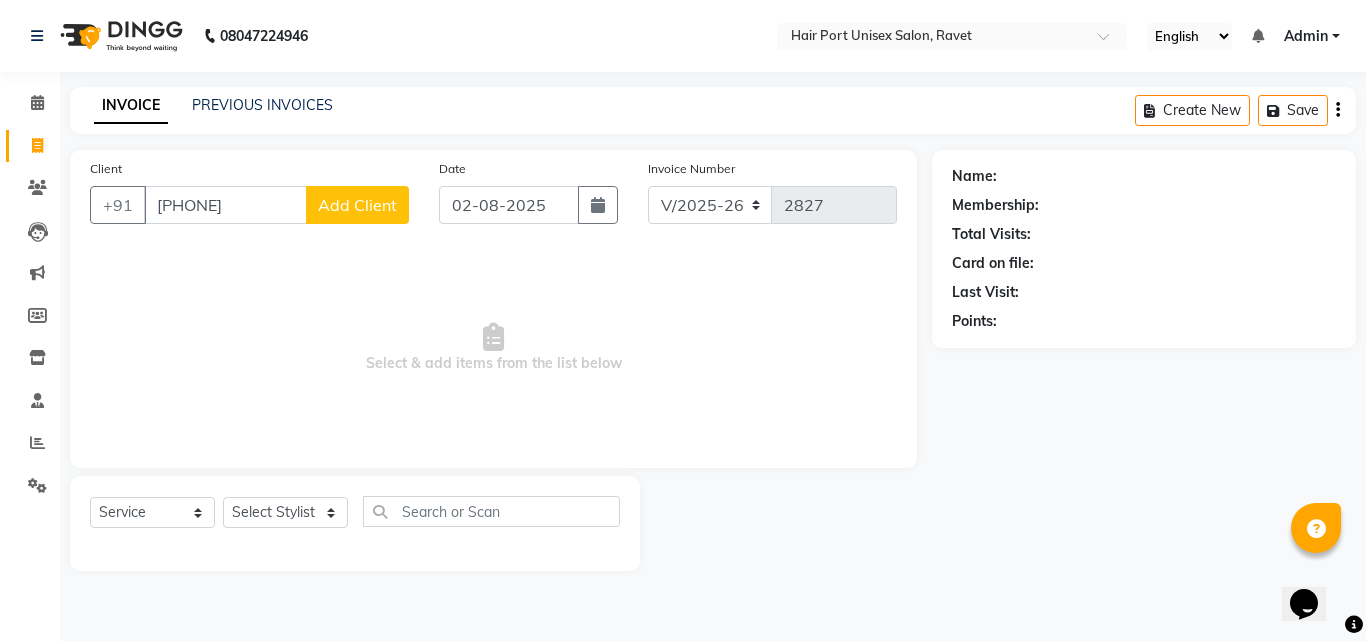 click on "Select & add items from the list below" at bounding box center (493, 348) 